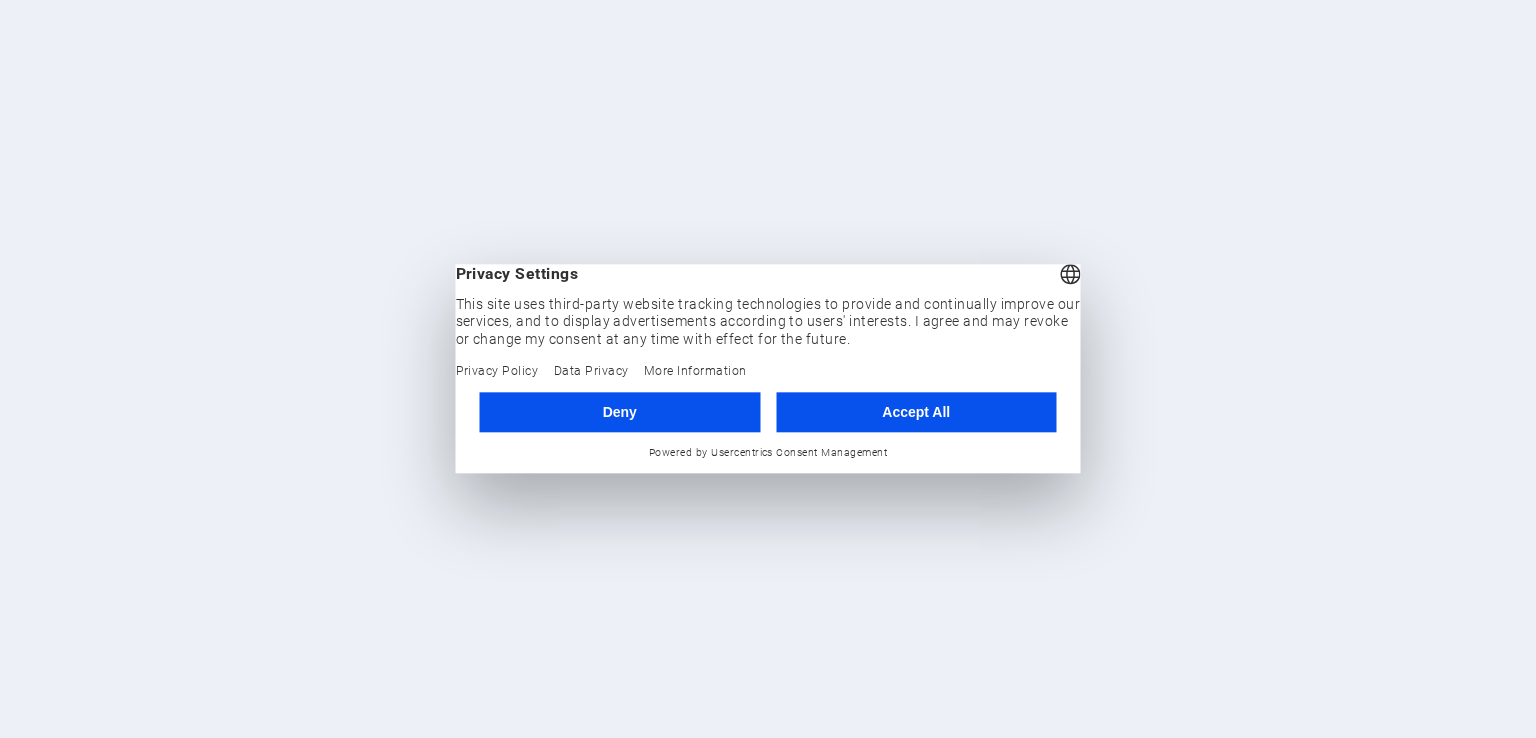 scroll, scrollTop: 0, scrollLeft: 0, axis: both 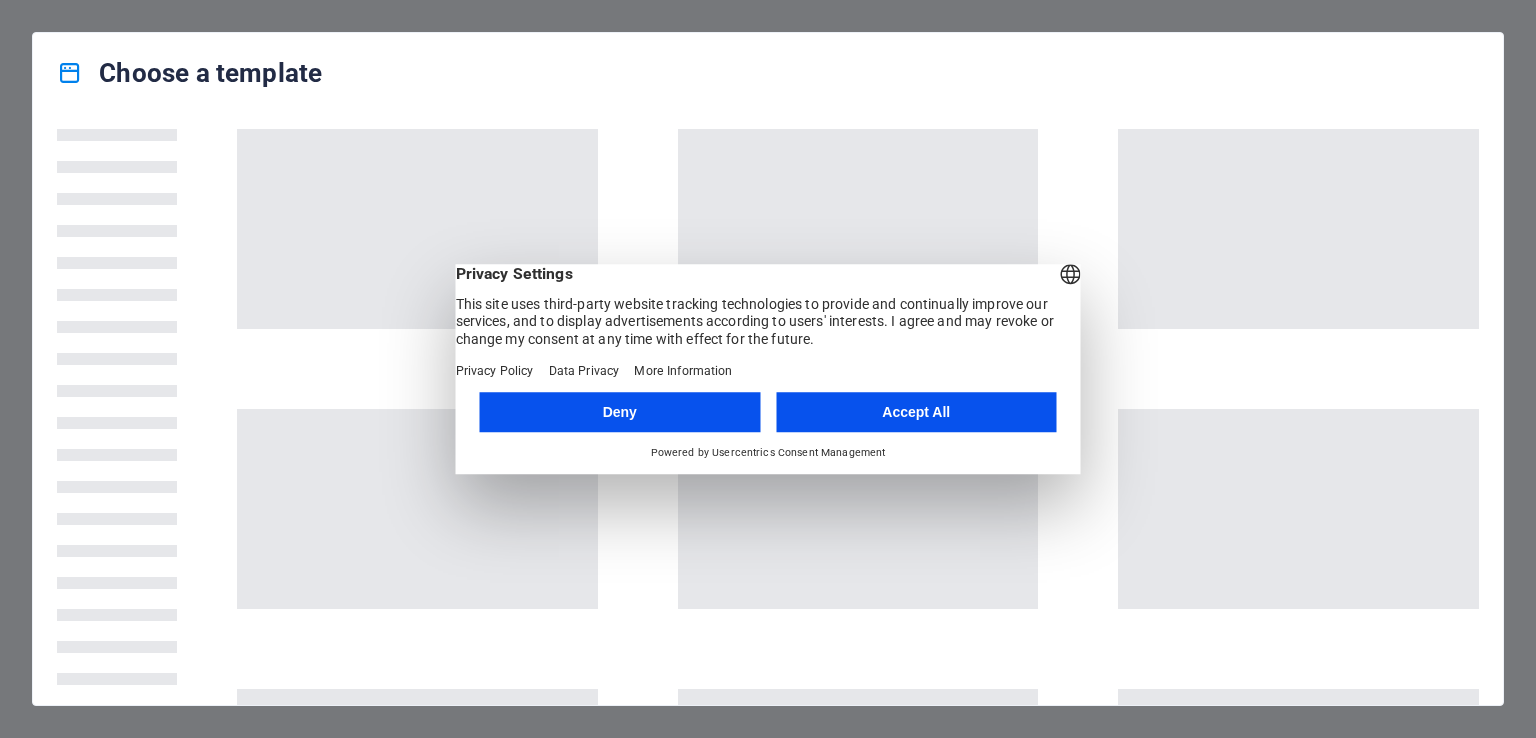 click on "Accept All" at bounding box center [916, 412] 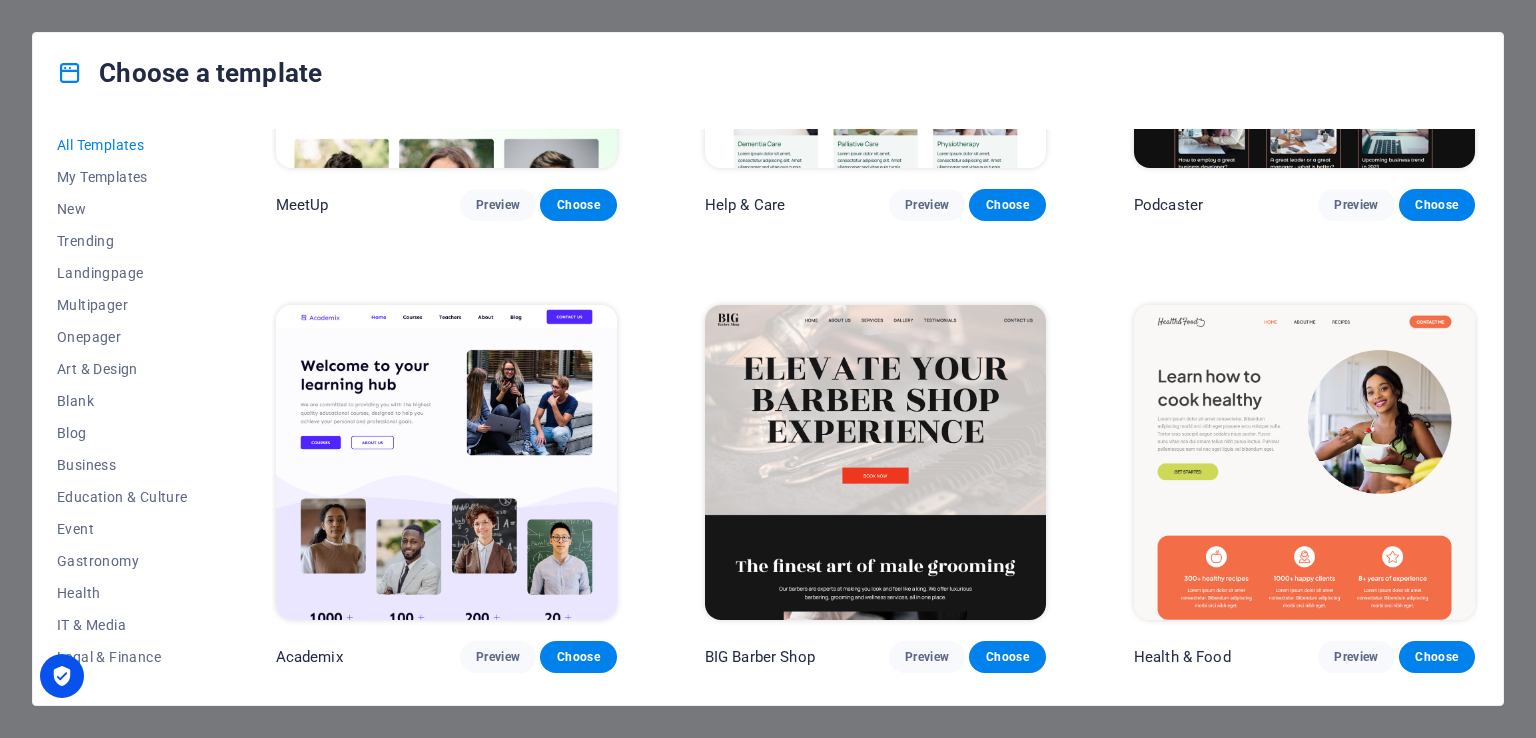 scroll, scrollTop: 2084, scrollLeft: 0, axis: vertical 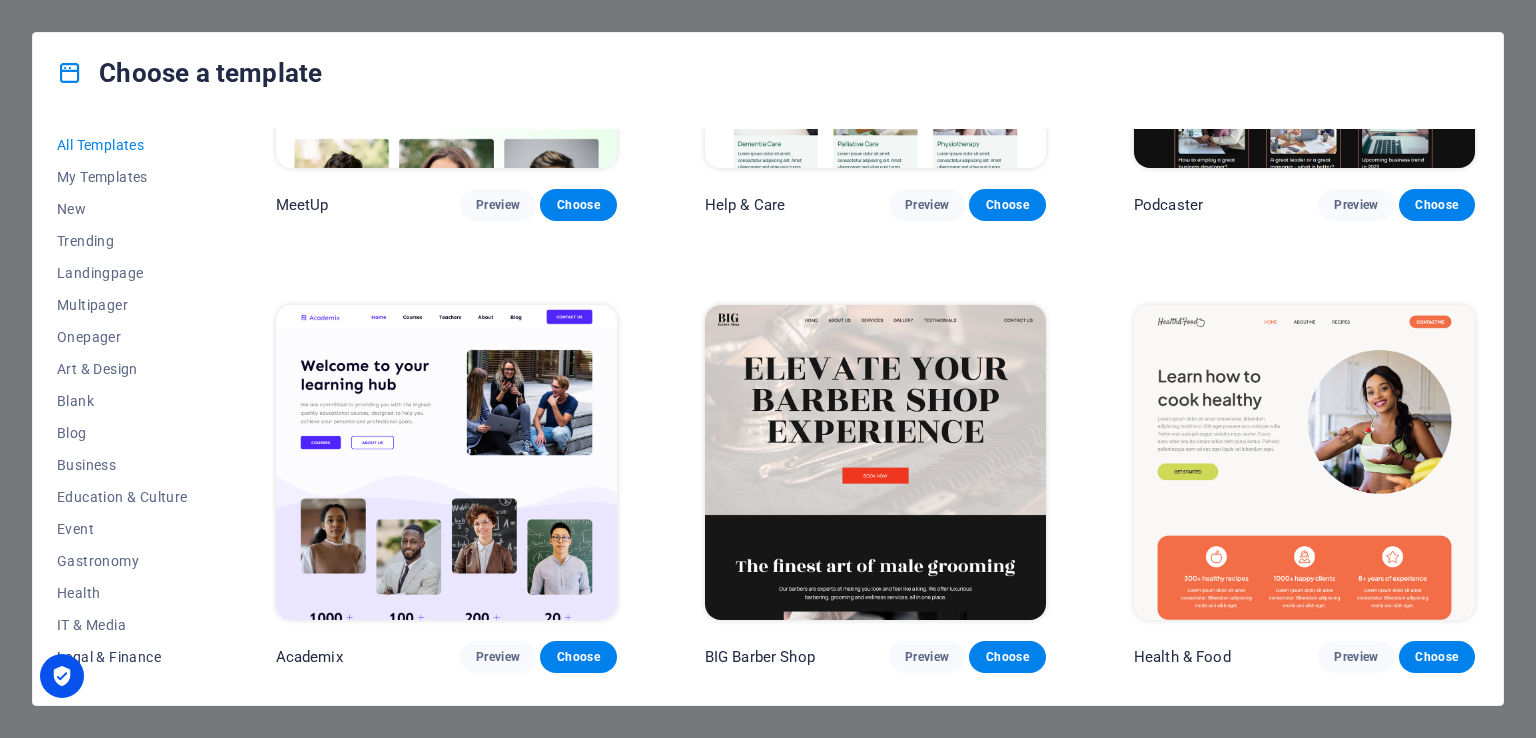 click on "Legal & Finance" at bounding box center (122, 657) 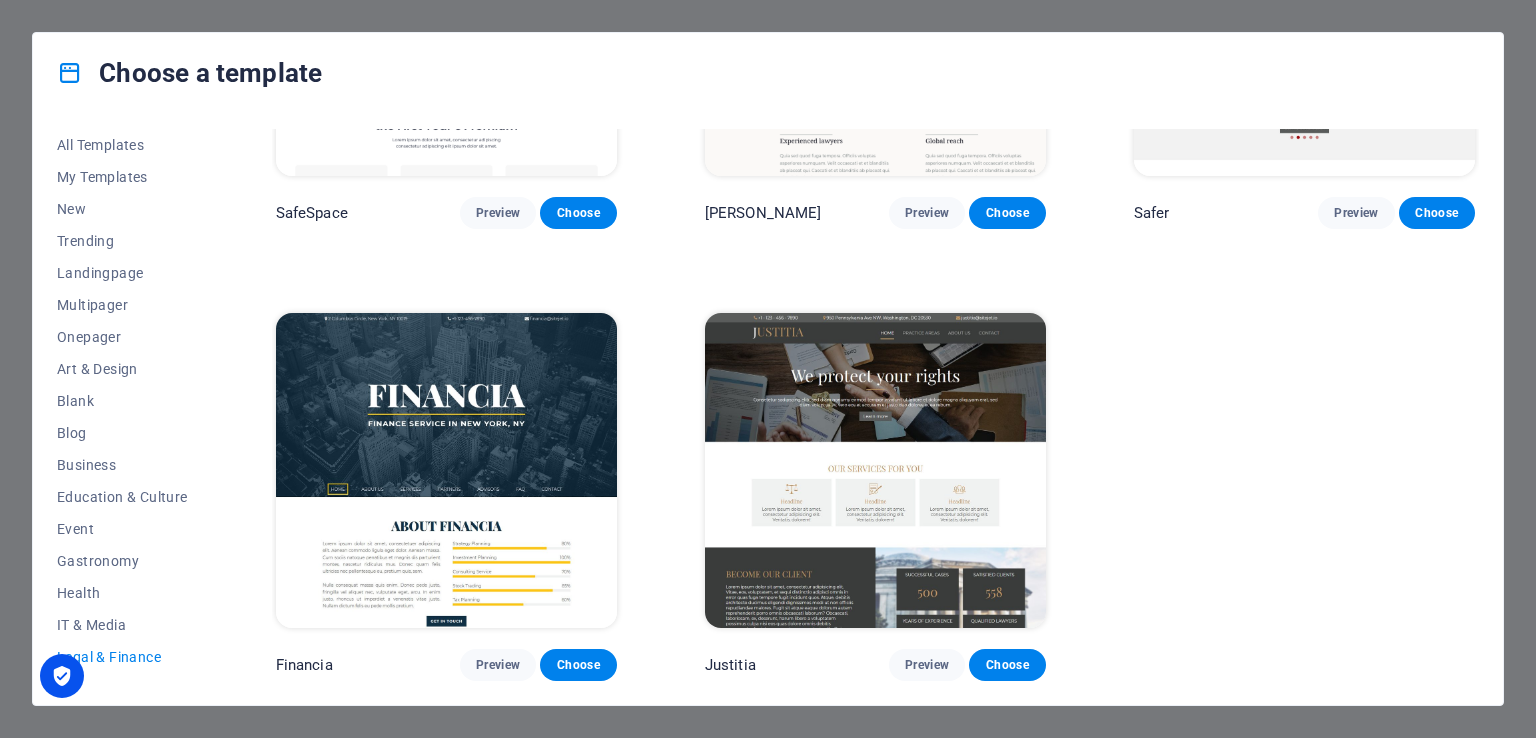 scroll, scrollTop: 266, scrollLeft: 0, axis: vertical 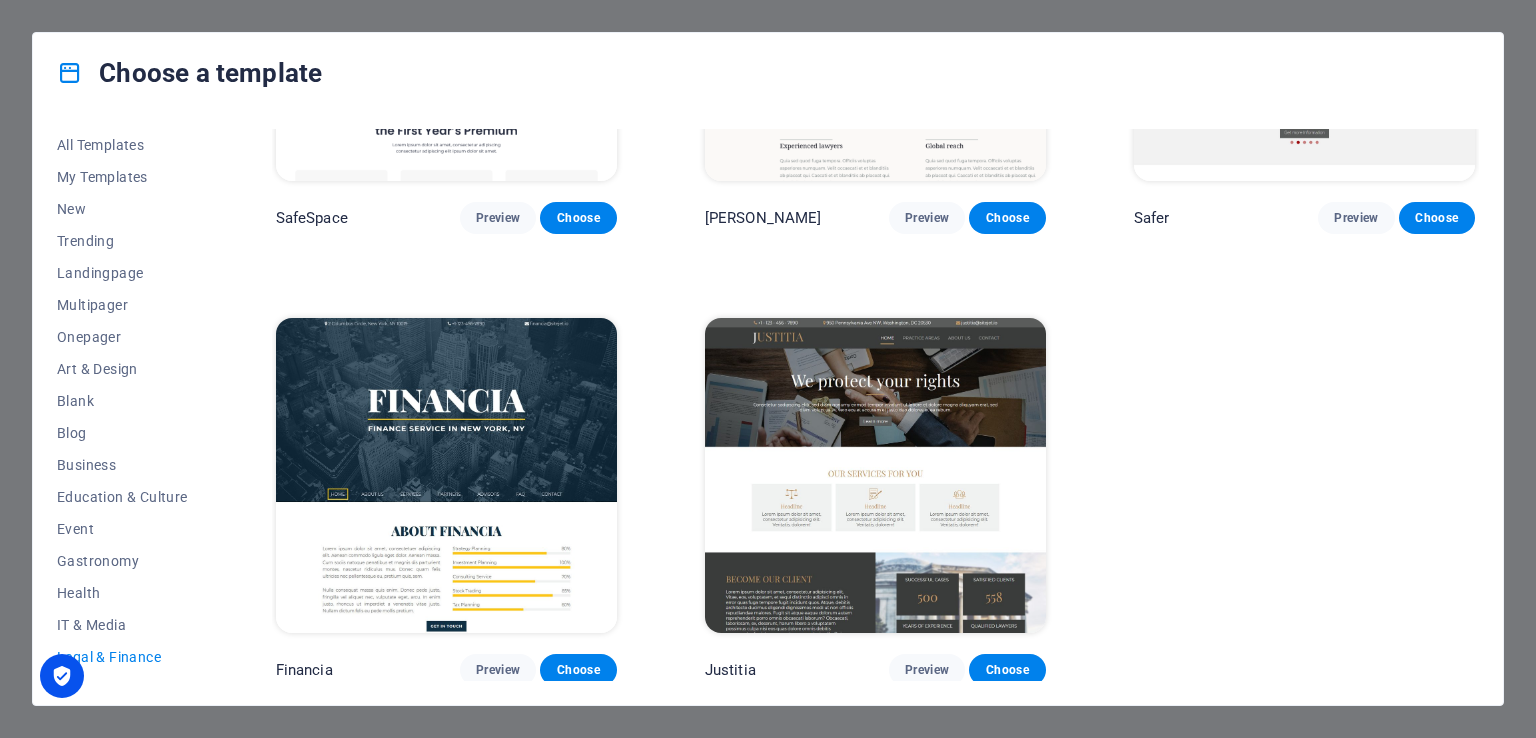 drag, startPoint x: 1479, startPoint y: 393, endPoint x: 1479, endPoint y: 343, distance: 50 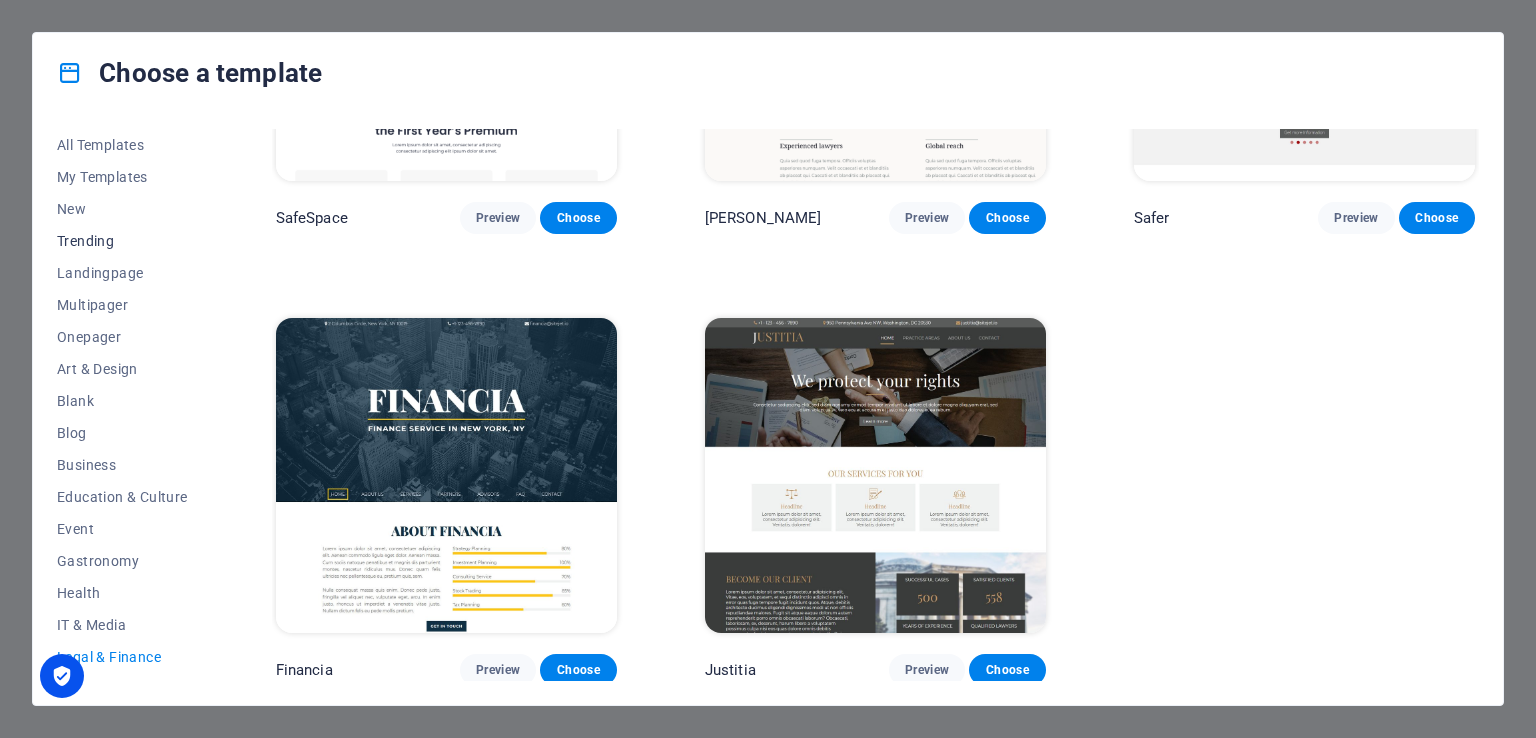 click on "Trending" at bounding box center (122, 241) 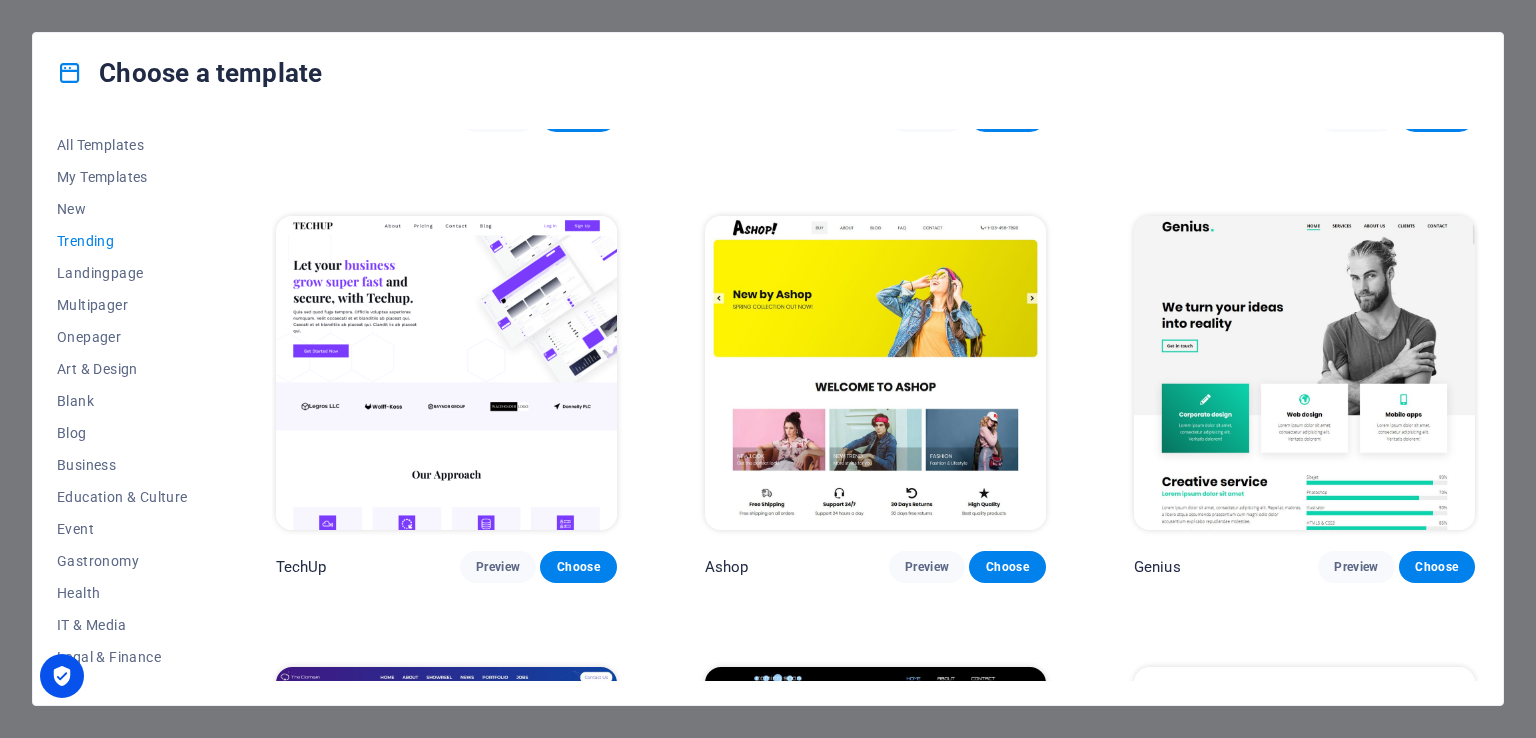 scroll, scrollTop: 1696, scrollLeft: 0, axis: vertical 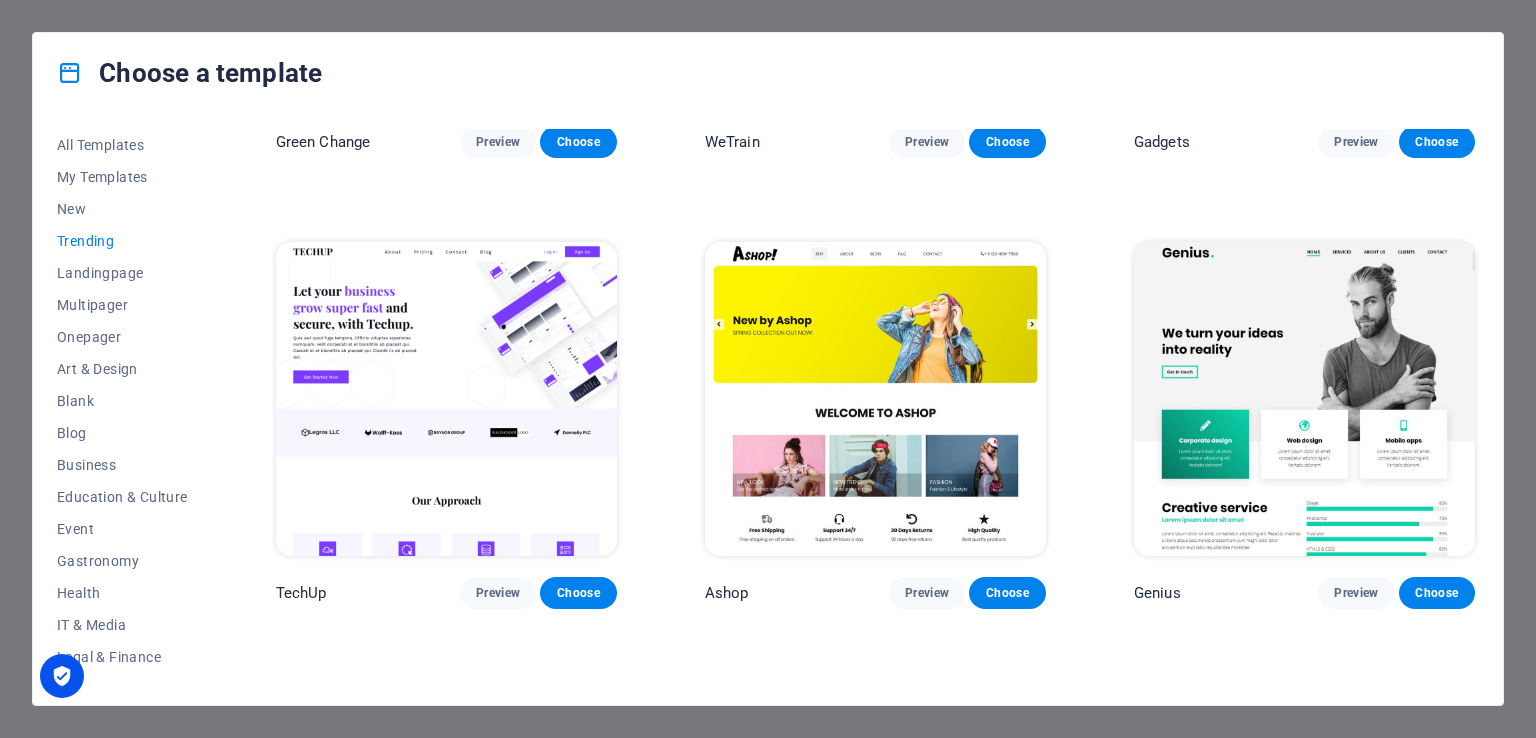 click at bounding box center [446, 399] 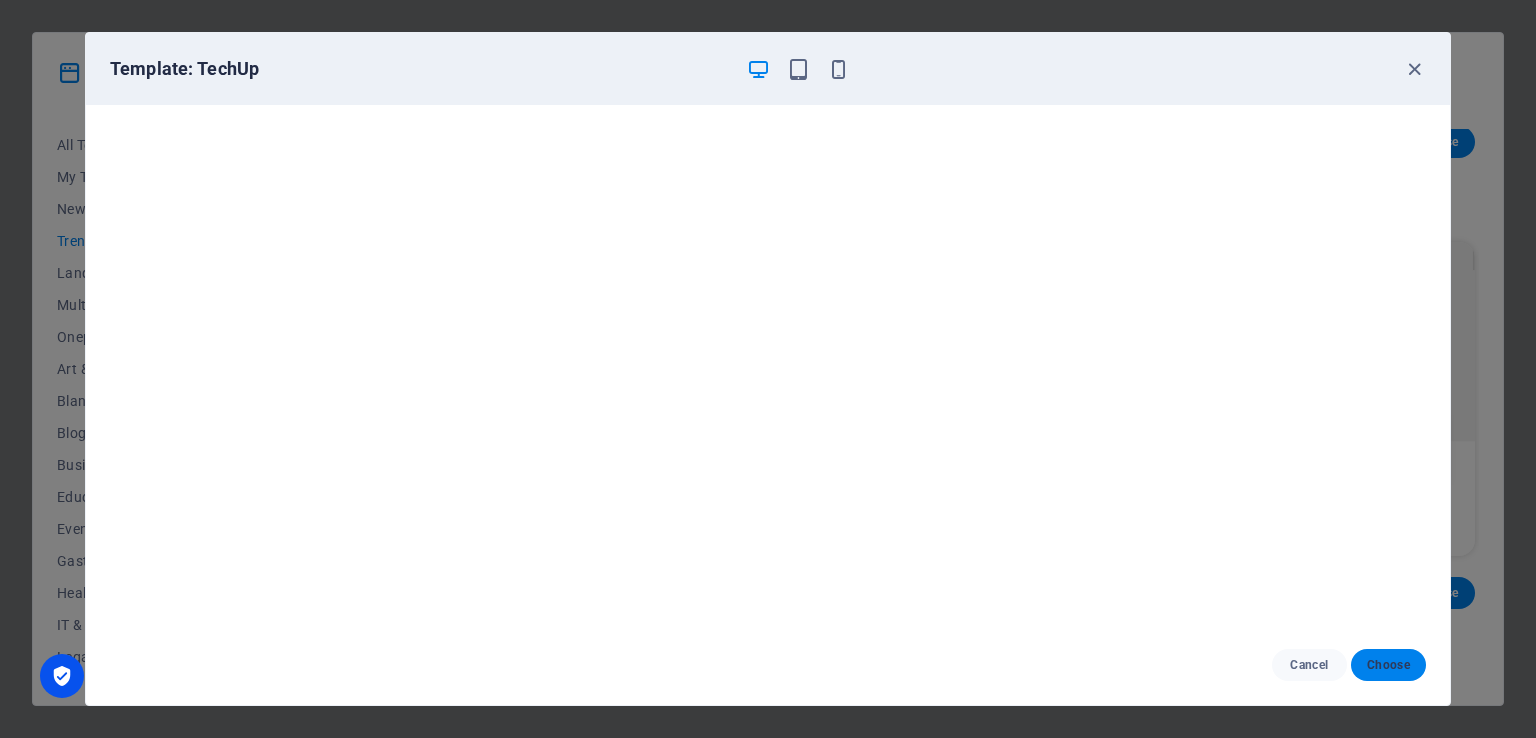 click on "Choose" at bounding box center [1388, 665] 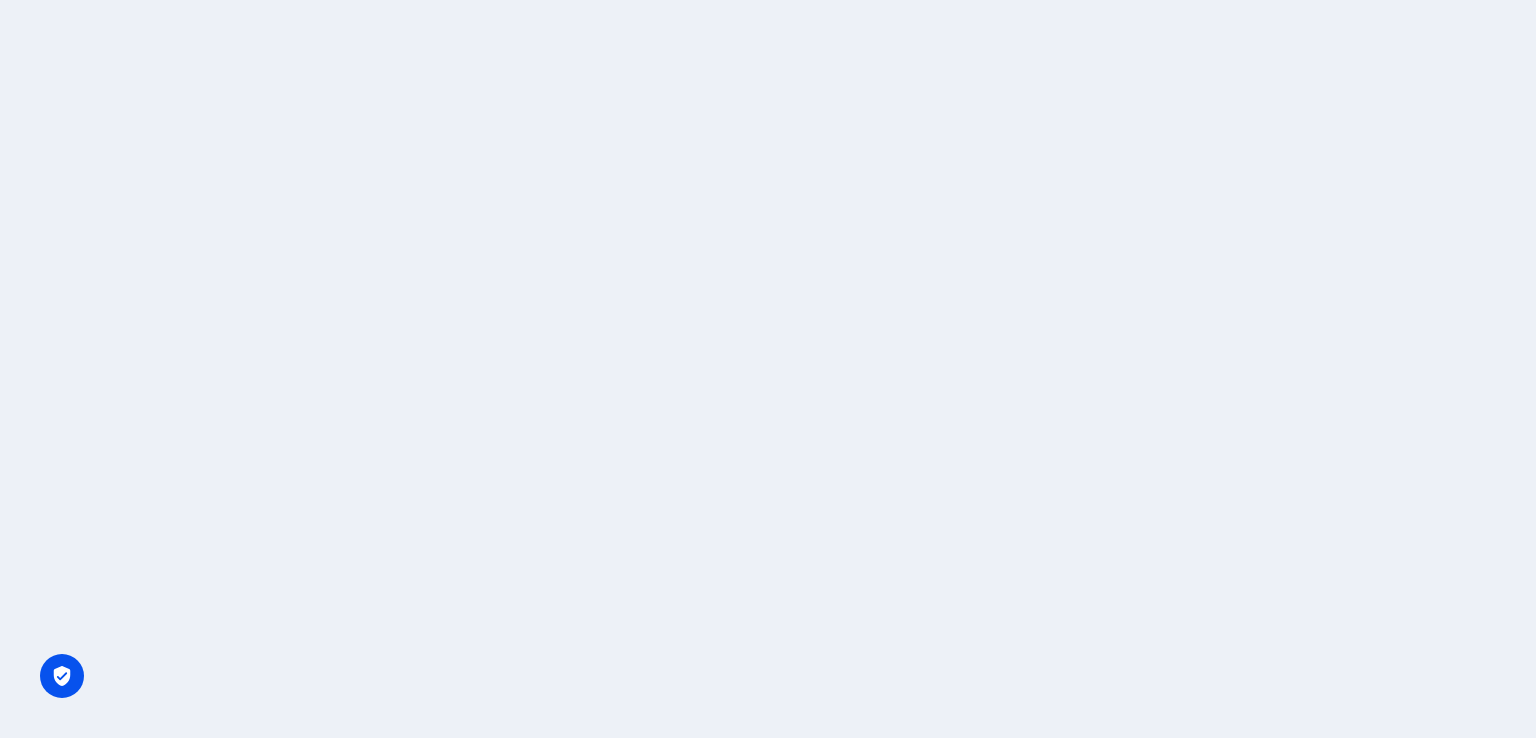 scroll, scrollTop: 0, scrollLeft: 0, axis: both 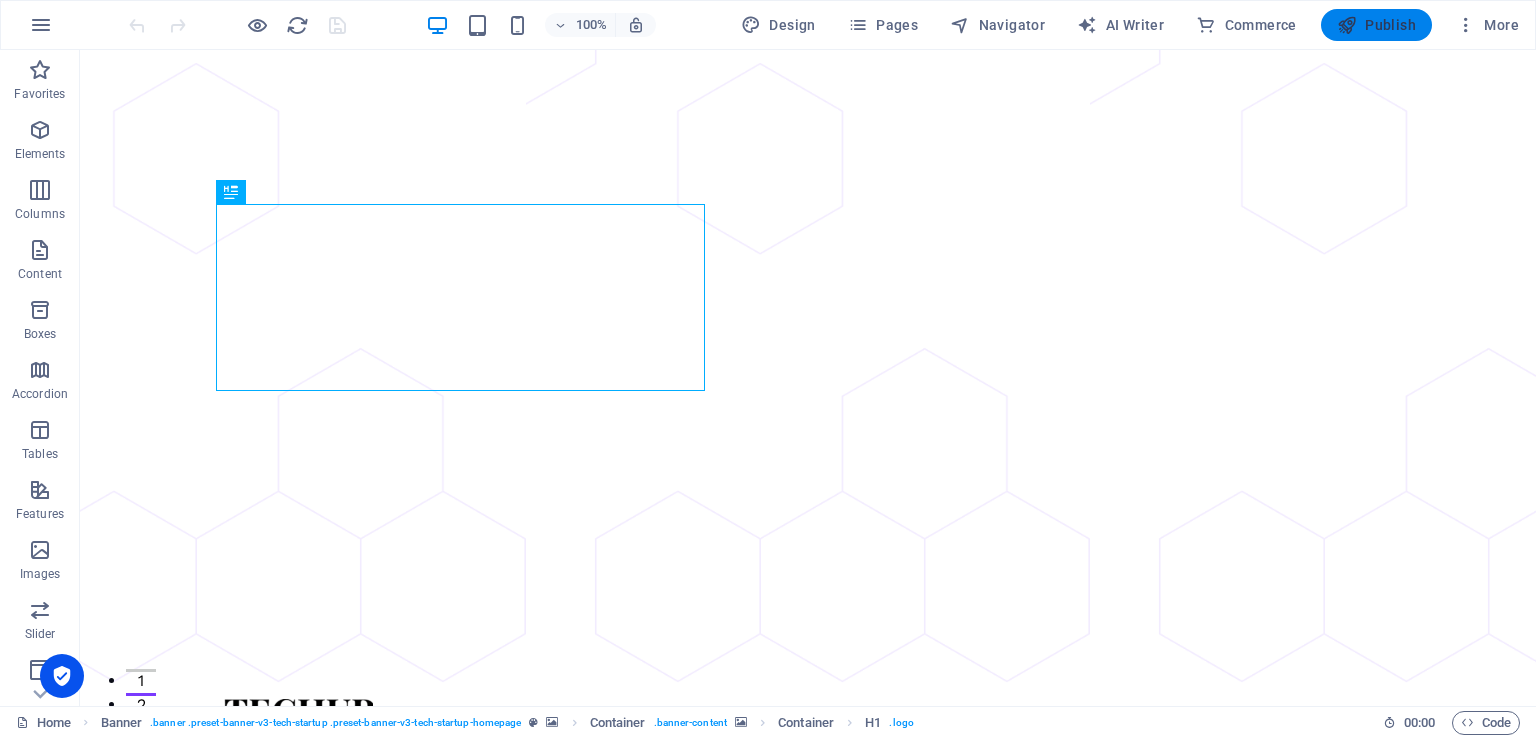 click on "Publish" at bounding box center [1376, 25] 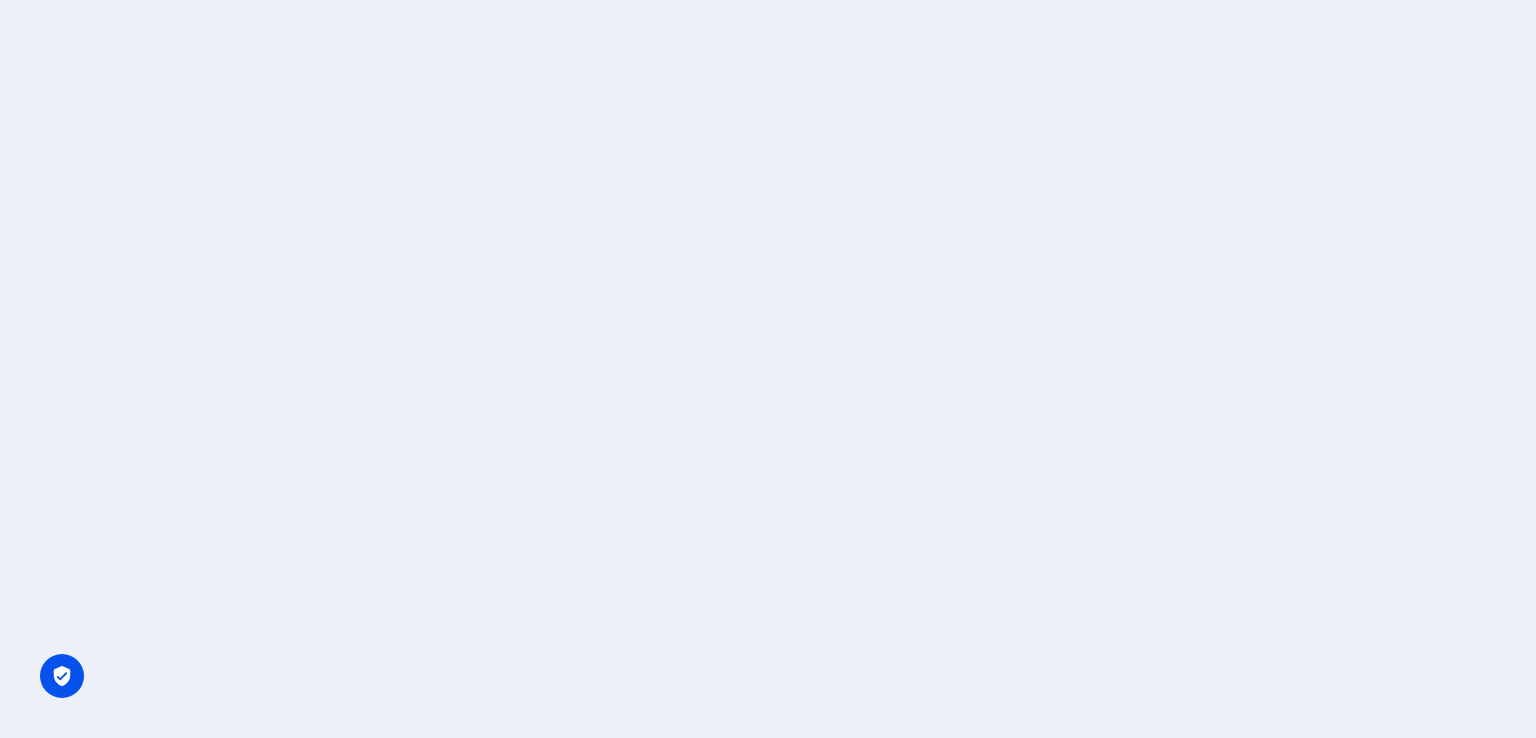 scroll, scrollTop: 0, scrollLeft: 0, axis: both 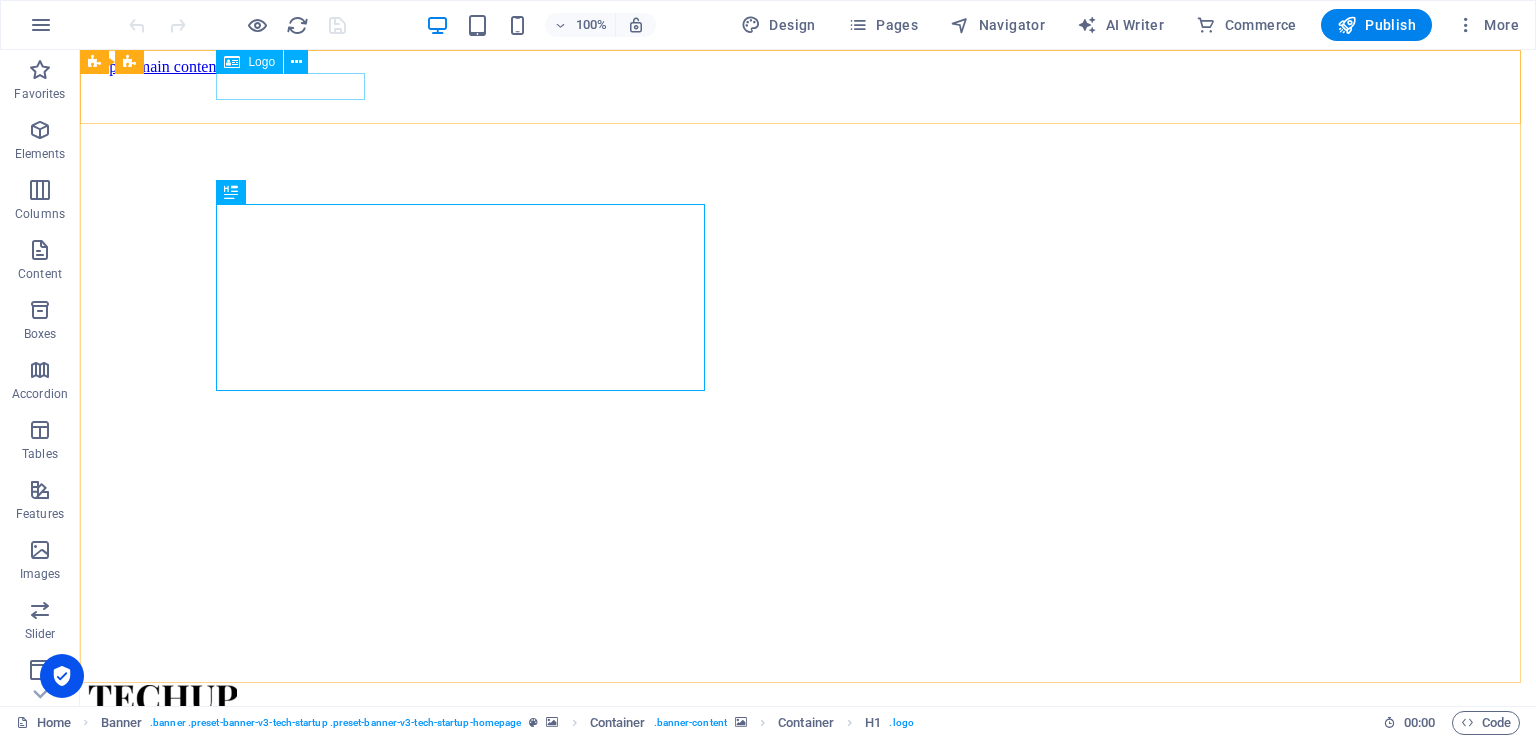click on "Logo" at bounding box center (249, 62) 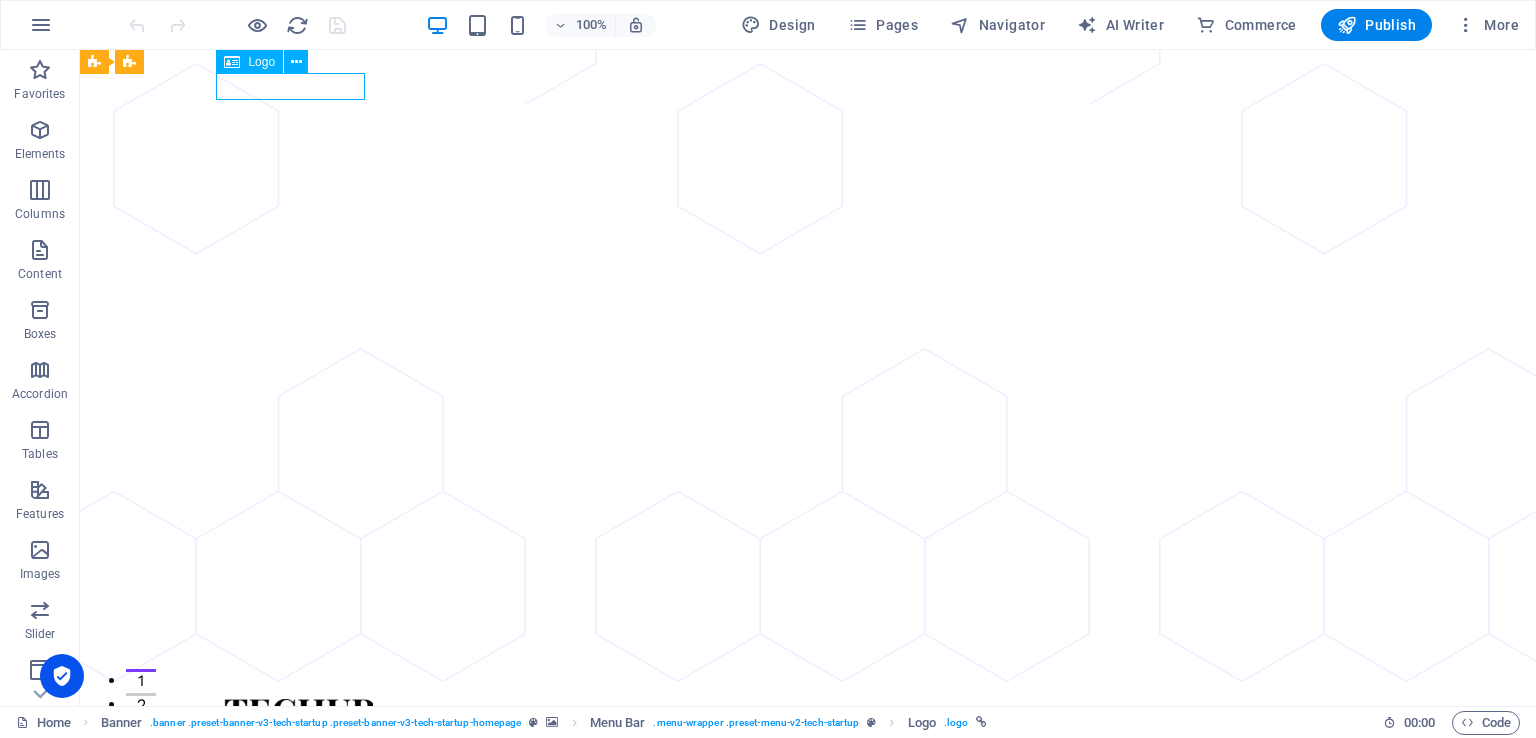 click on "Logo" at bounding box center (261, 62) 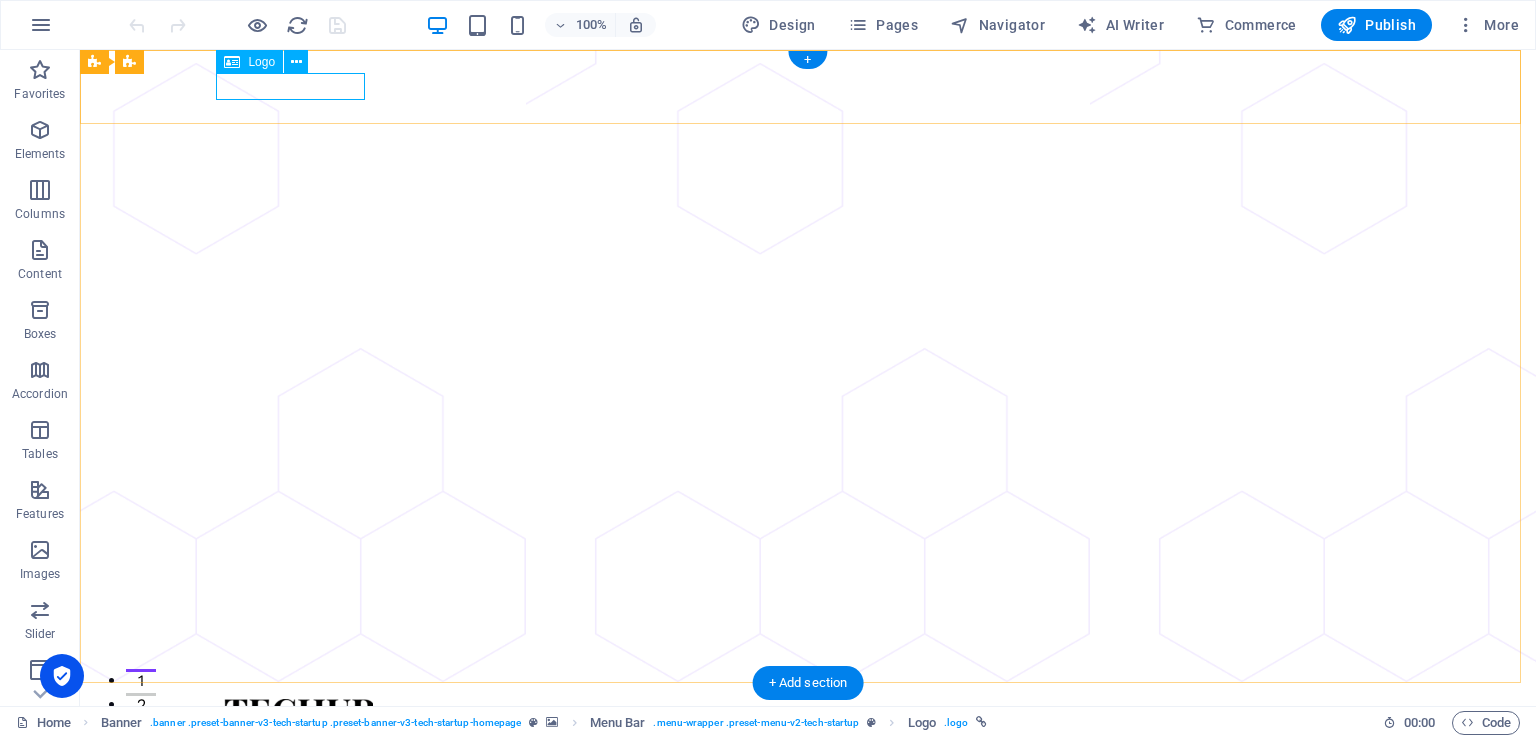 click at bounding box center (808, 712) 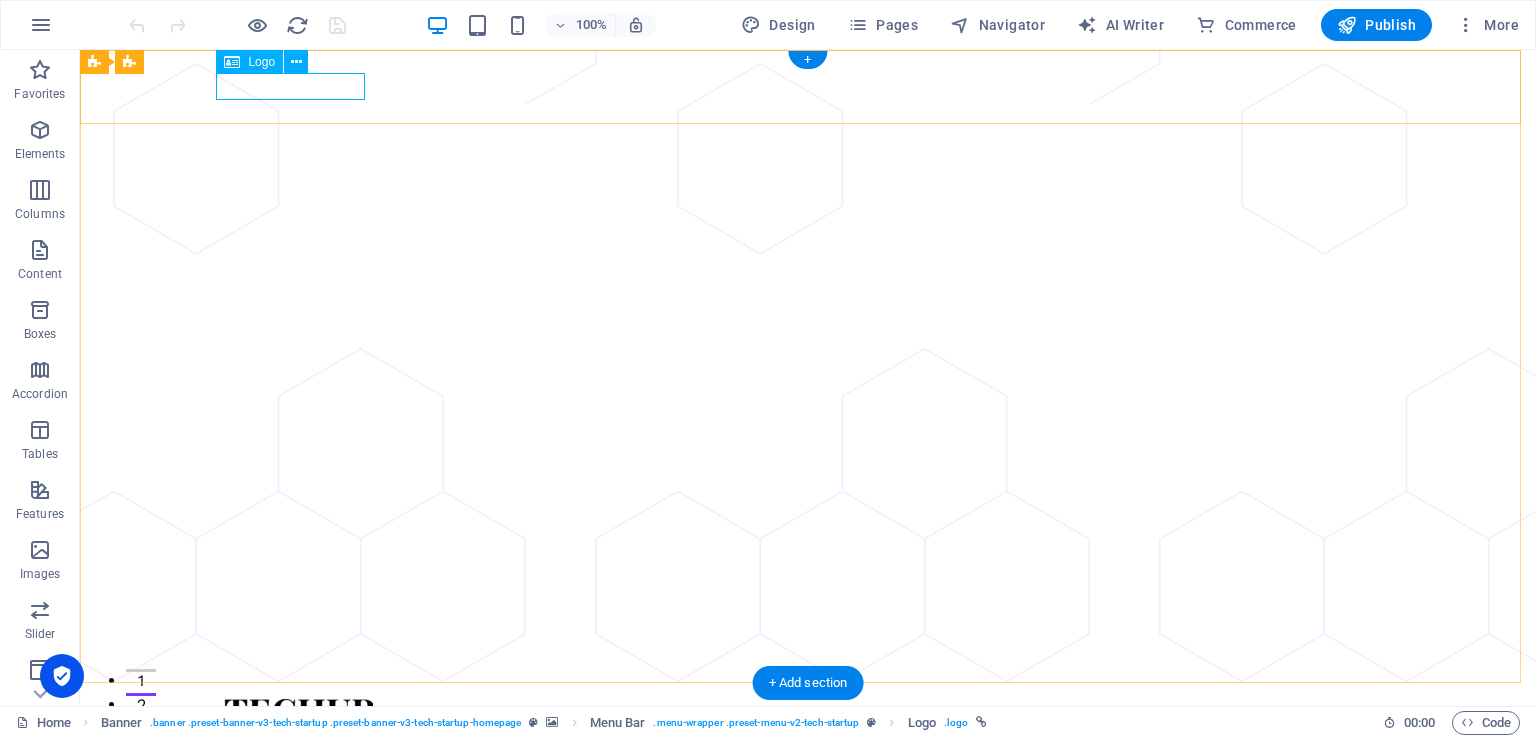 click at bounding box center [808, 712] 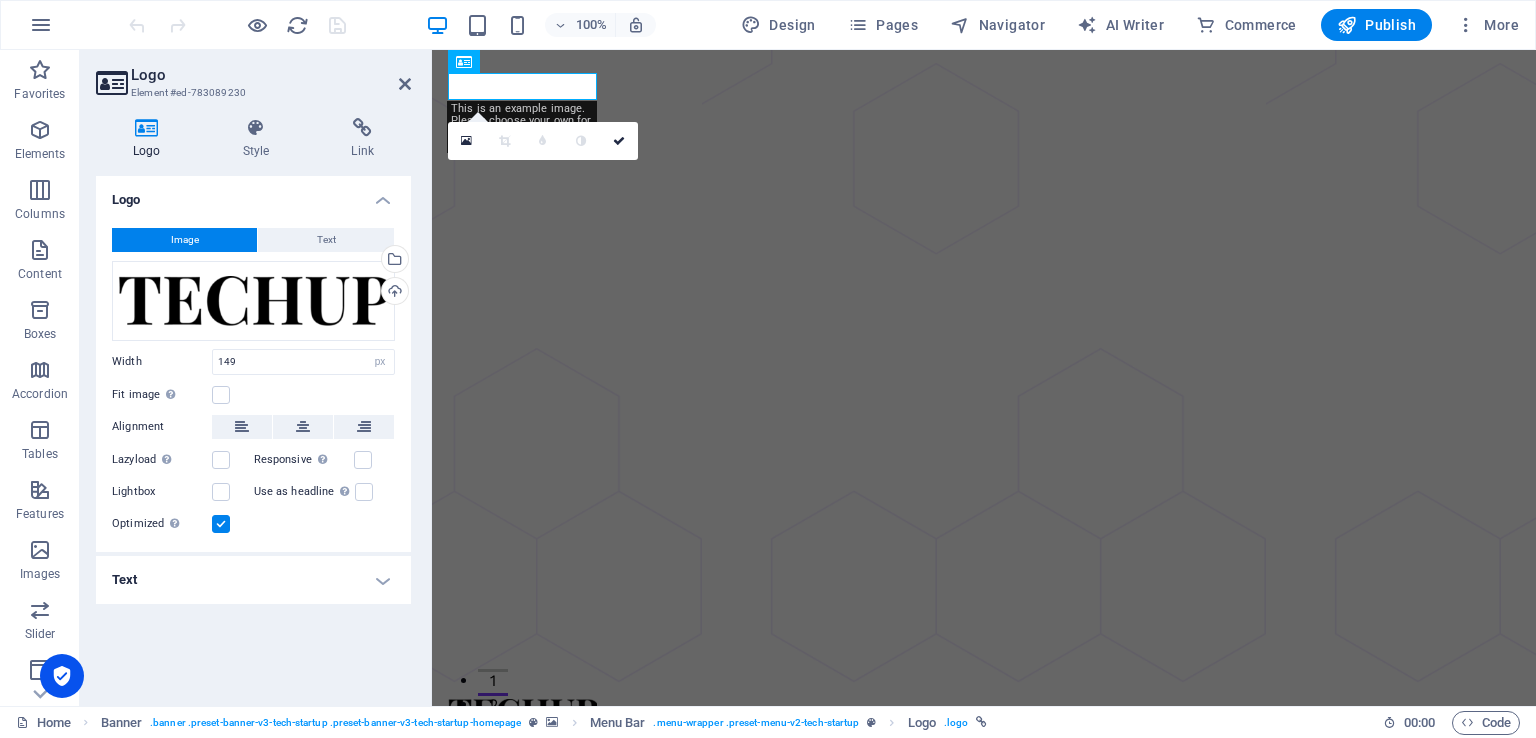 click on "Image" at bounding box center (184, 240) 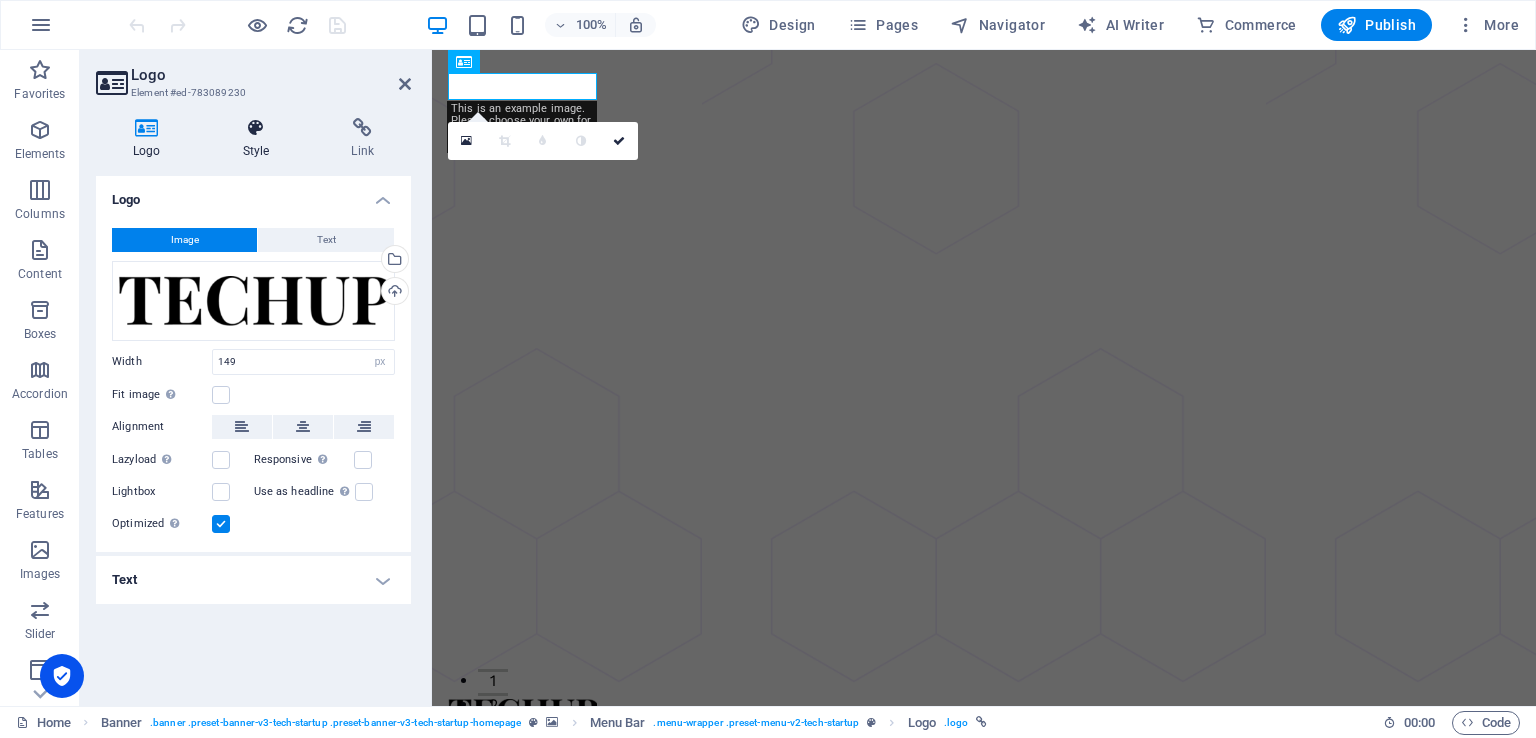 click on "Style" at bounding box center [260, 139] 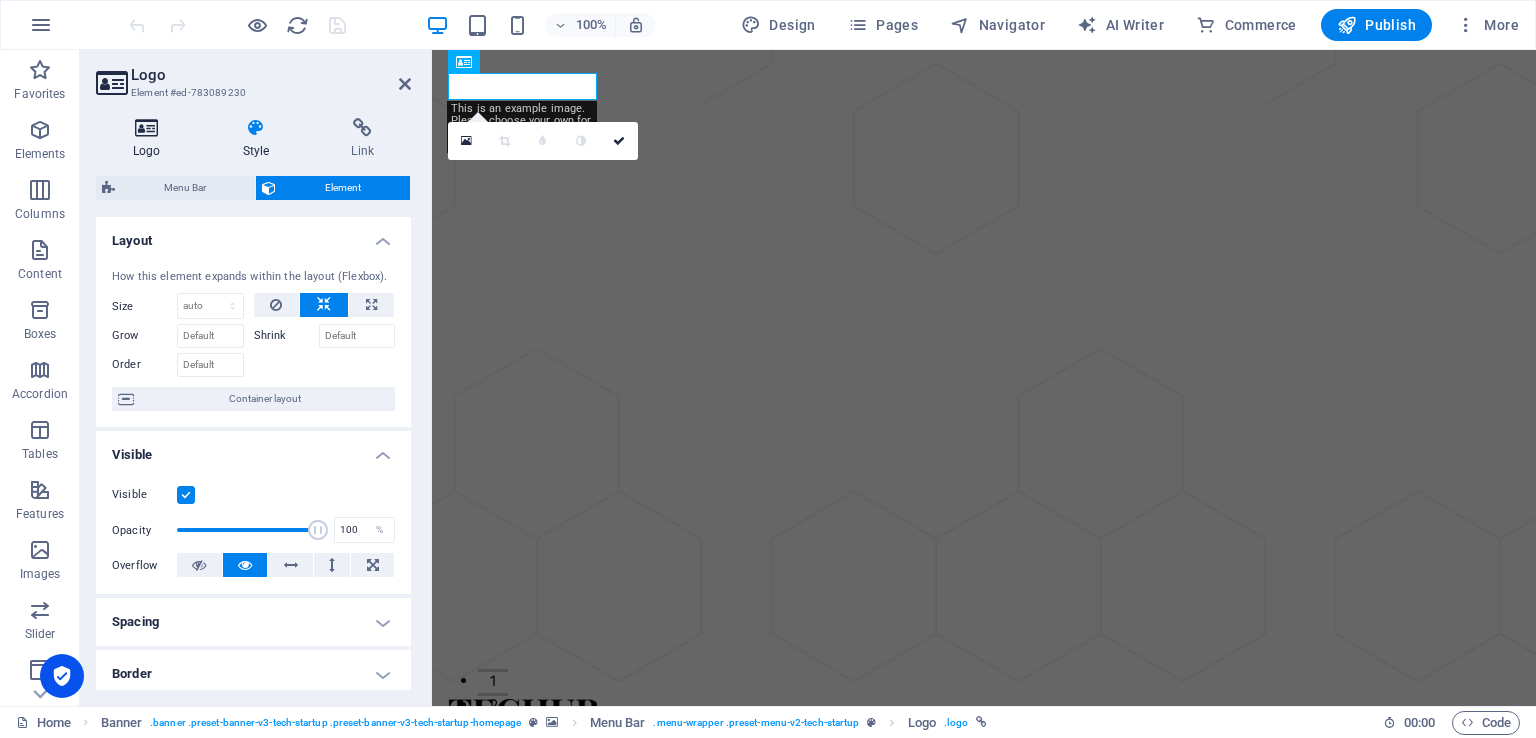 click at bounding box center (147, 128) 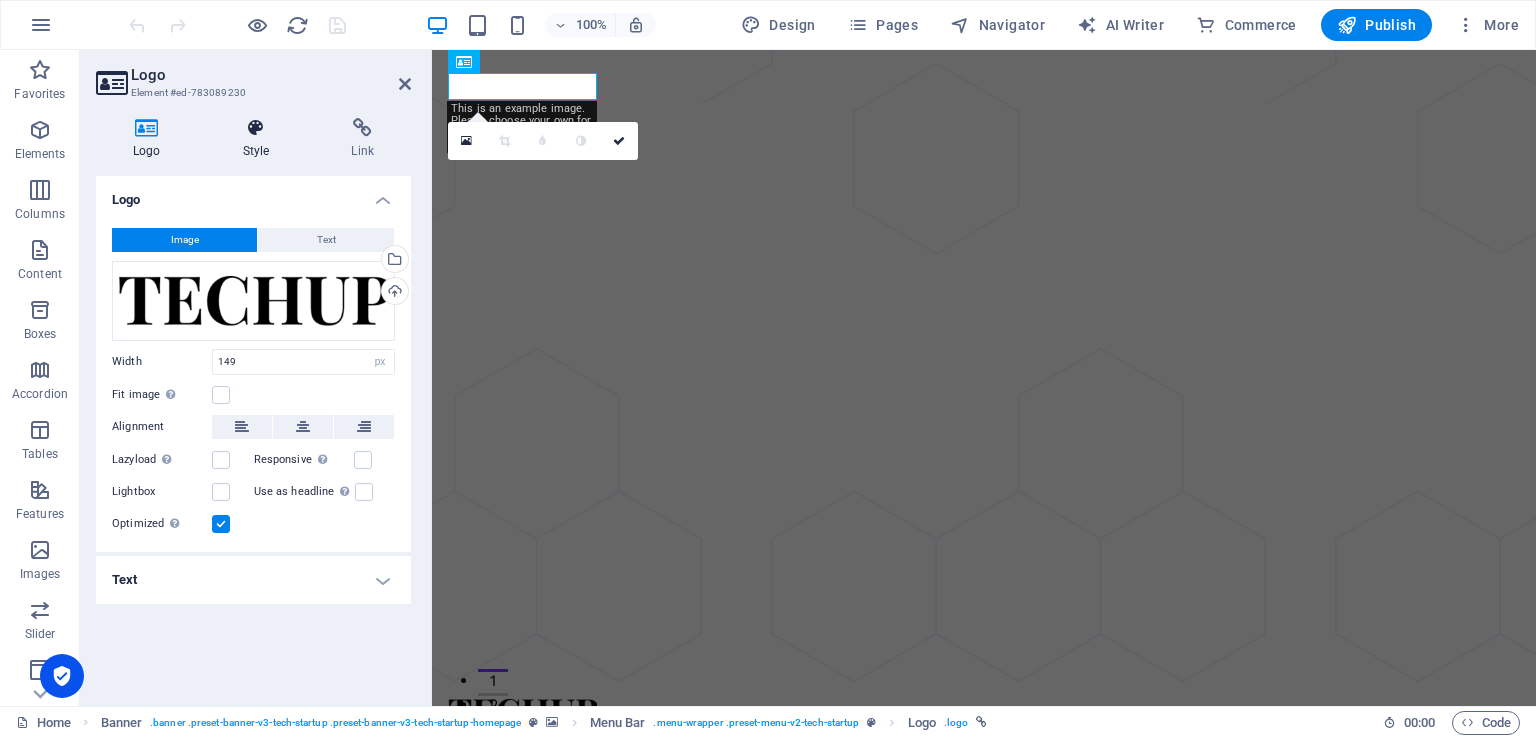 click on "Style" at bounding box center [260, 139] 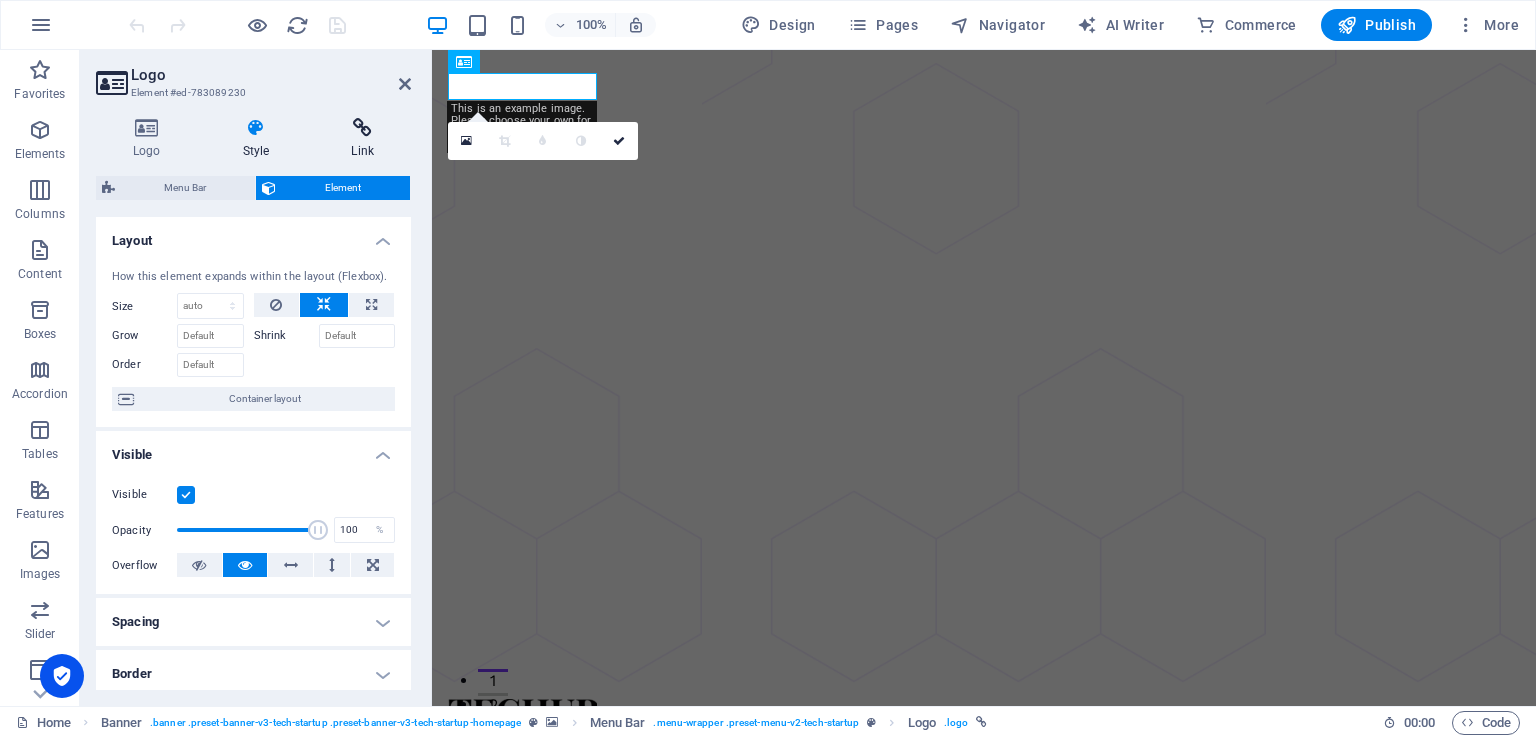 click at bounding box center [362, 128] 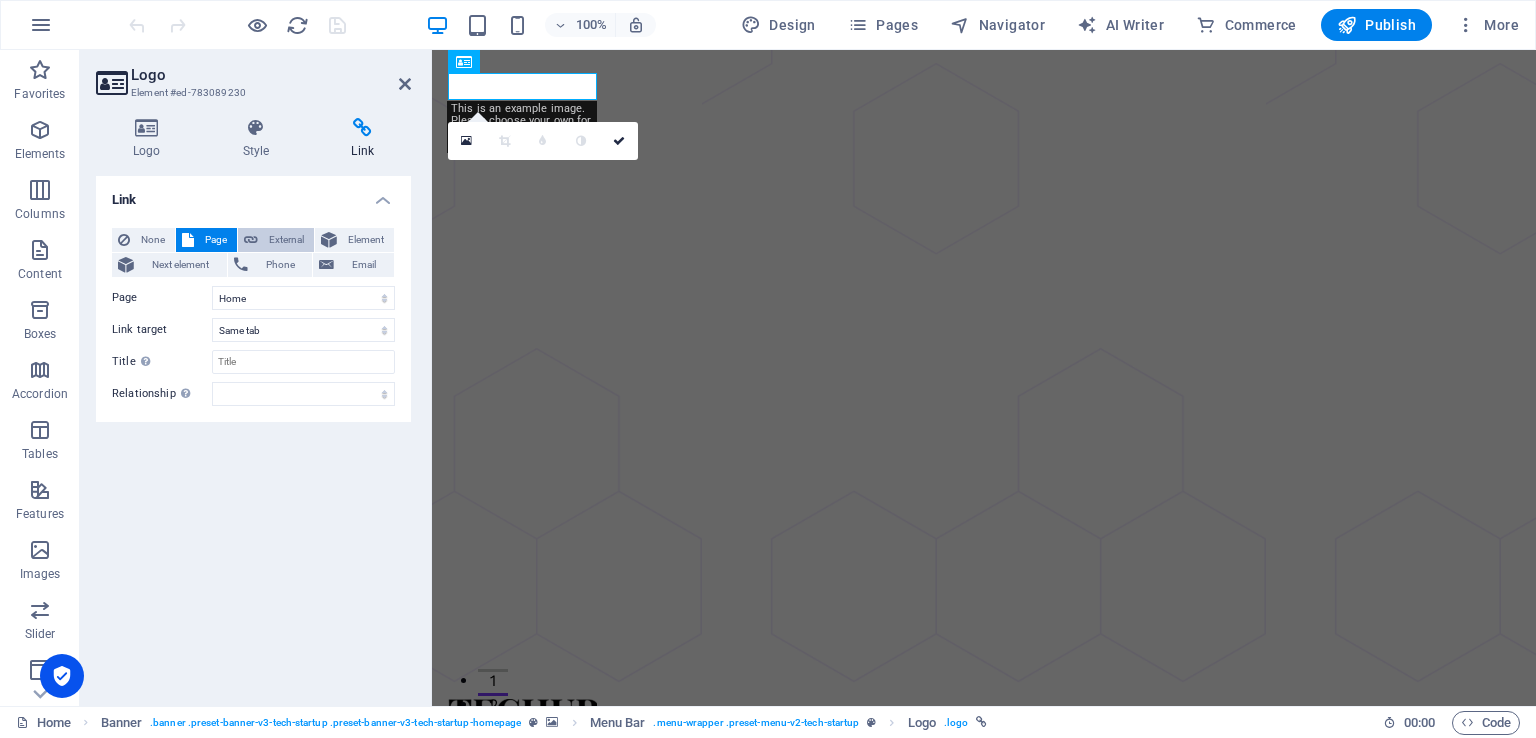 click on "External" at bounding box center [286, 240] 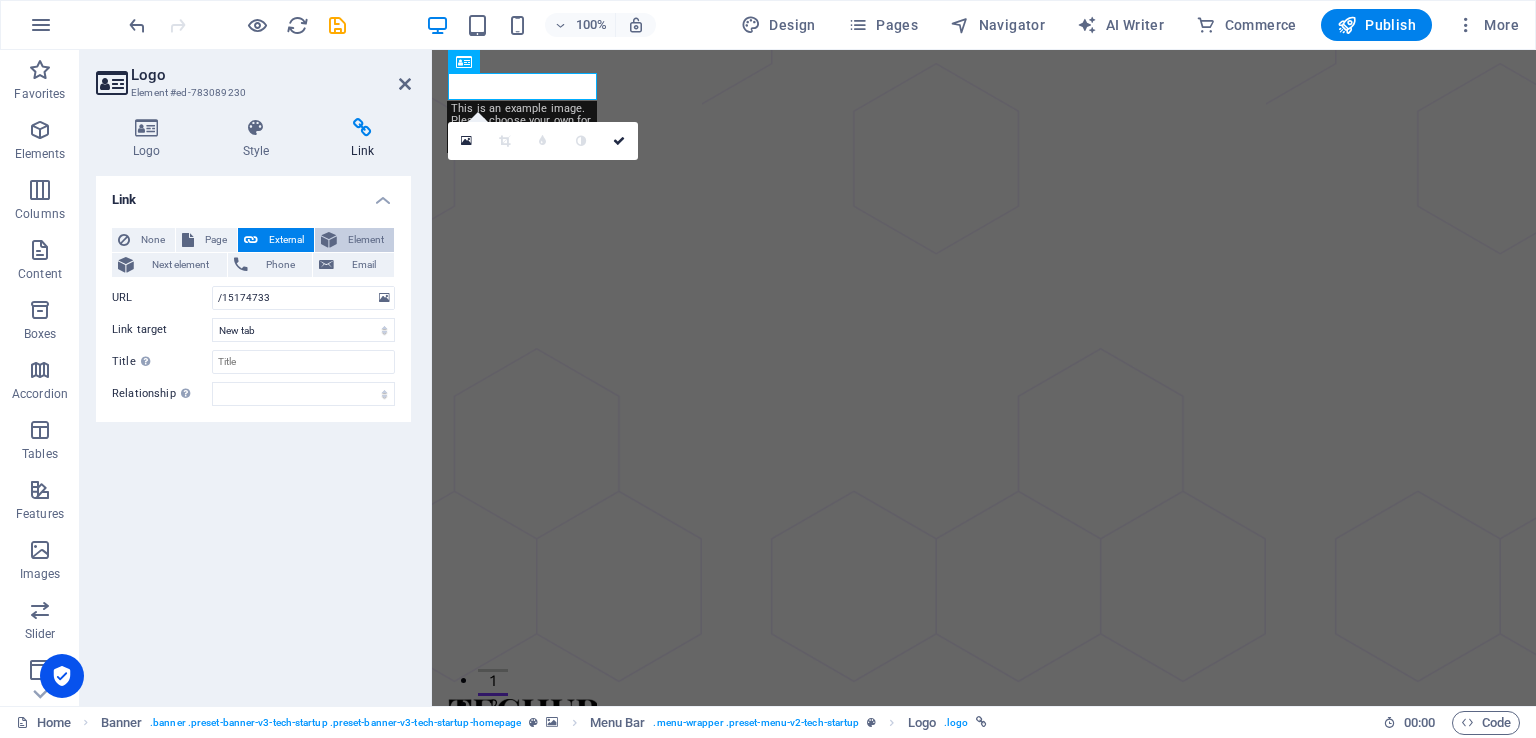 click on "Element" at bounding box center [354, 240] 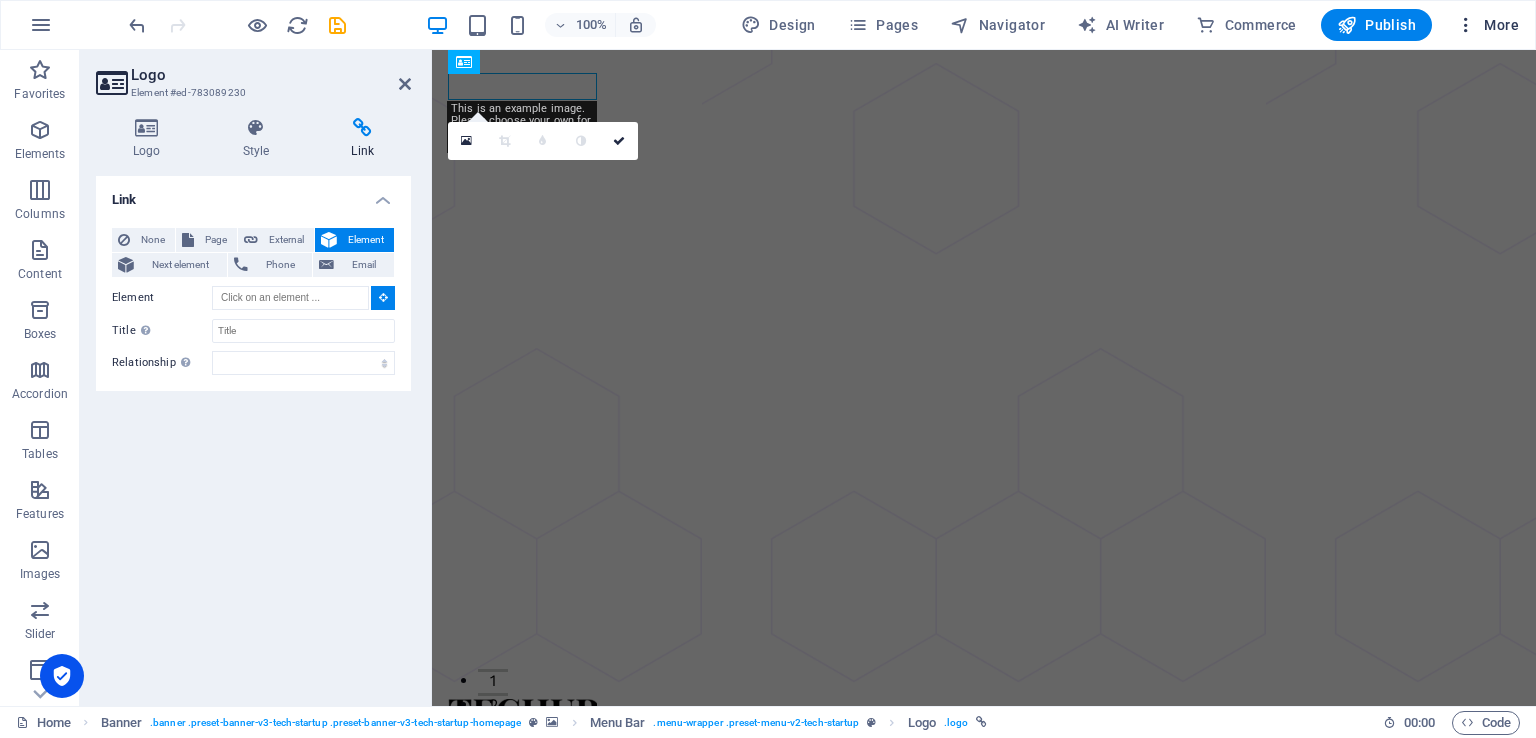 click at bounding box center (1466, 25) 